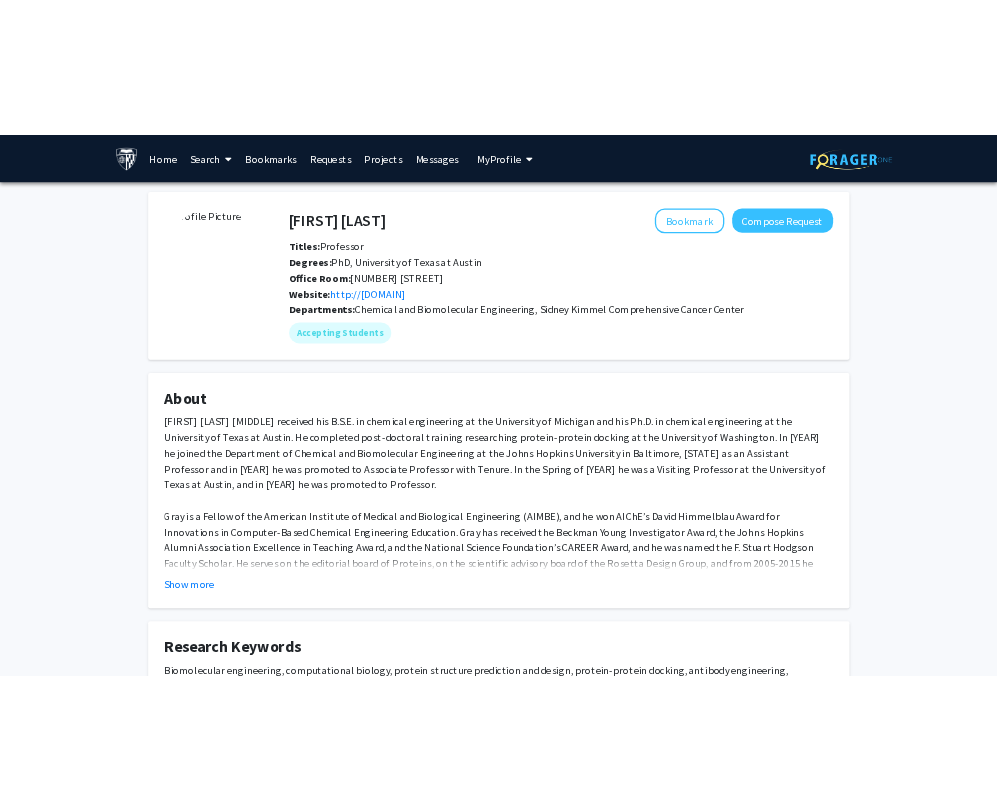 scroll, scrollTop: 0, scrollLeft: 0, axis: both 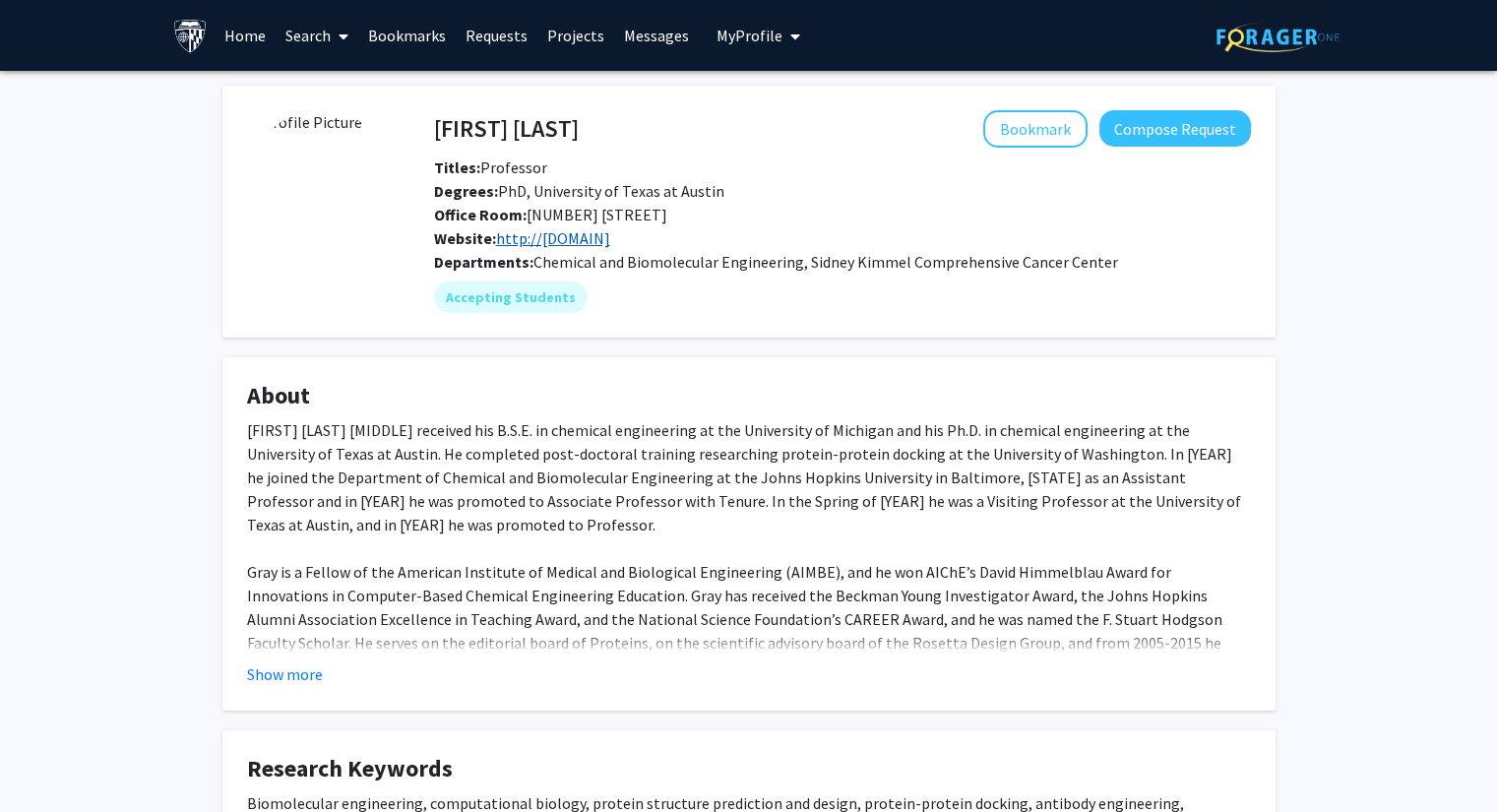 click on "http://graylab.jhu.edu" at bounding box center [553, 238] 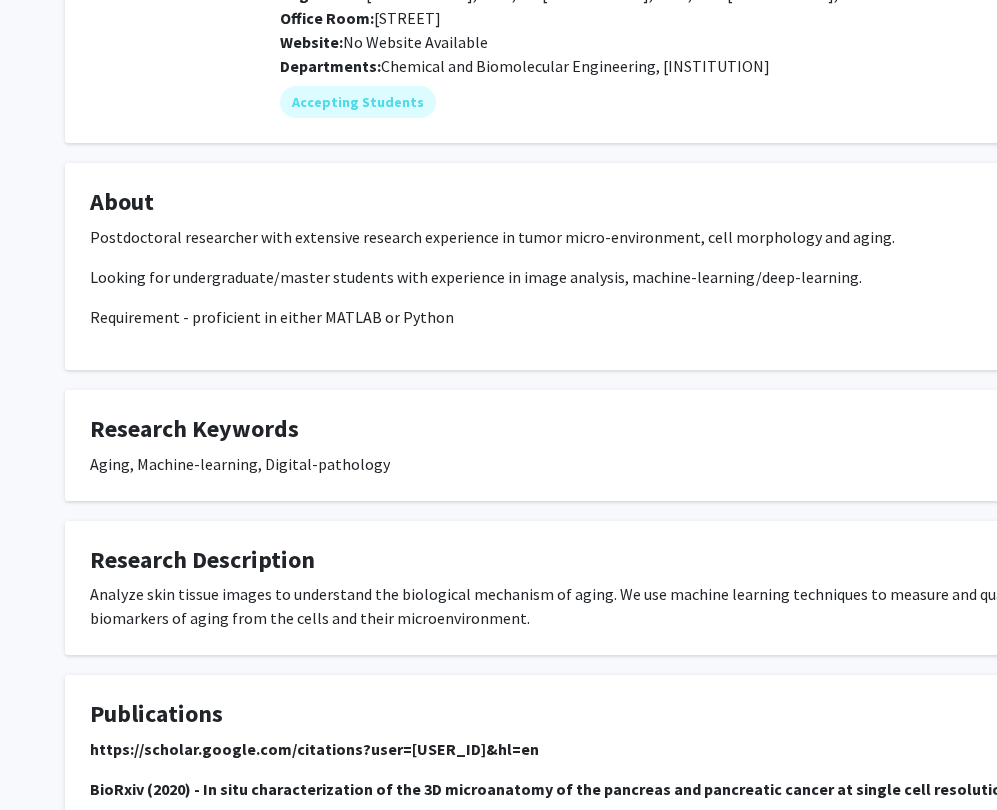 scroll, scrollTop: 476, scrollLeft: 0, axis: vertical 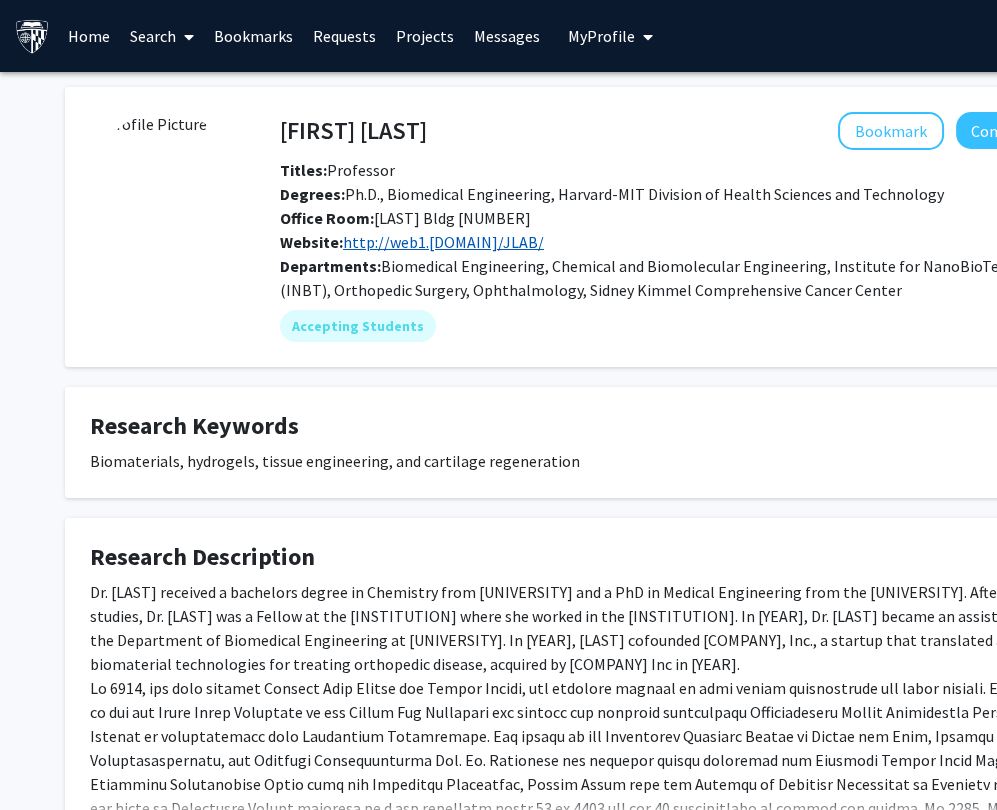 click on "http://web1.[DOMAIN]/JLAB/" at bounding box center [443, 242] 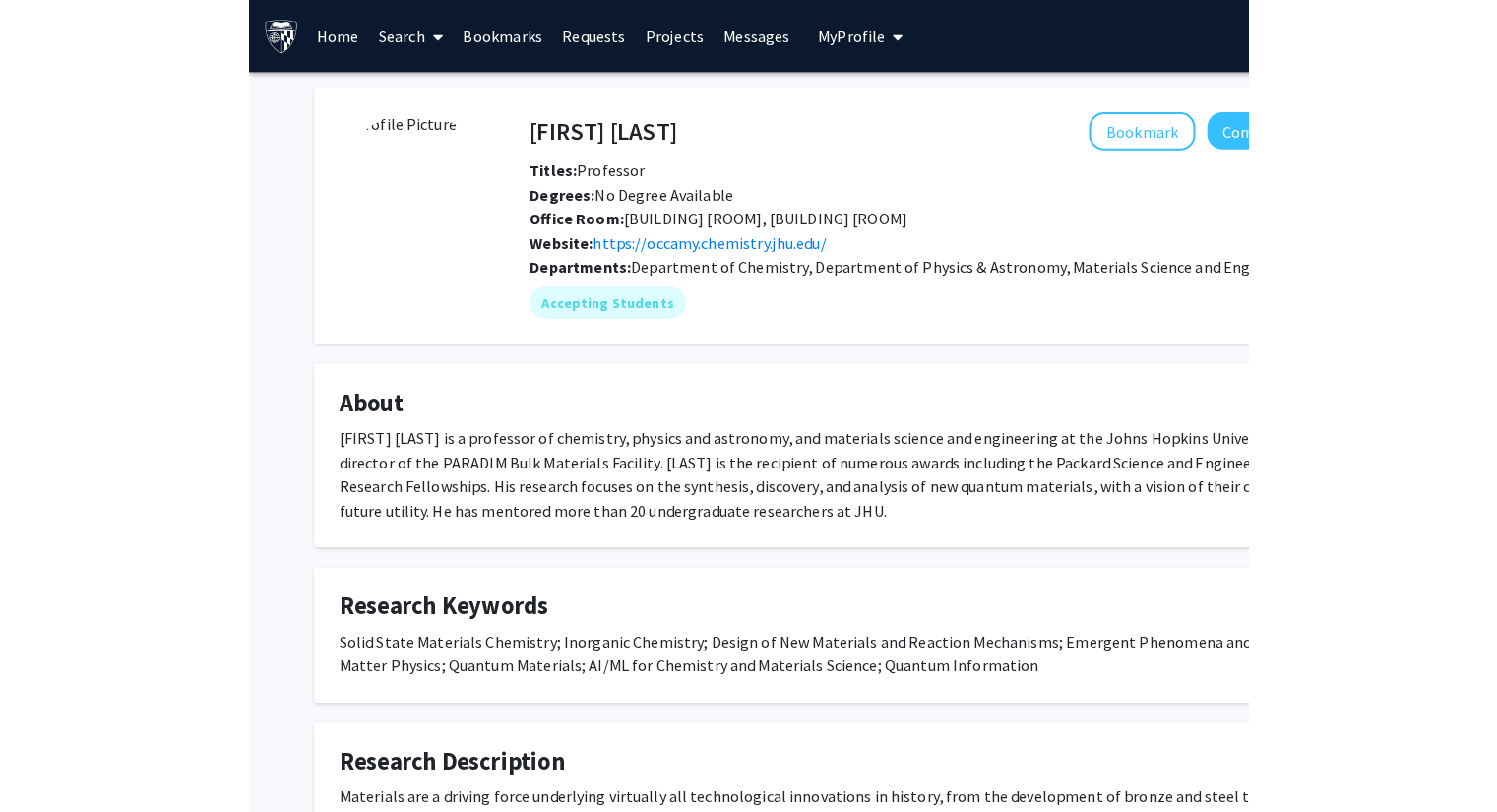 scroll, scrollTop: 0, scrollLeft: 0, axis: both 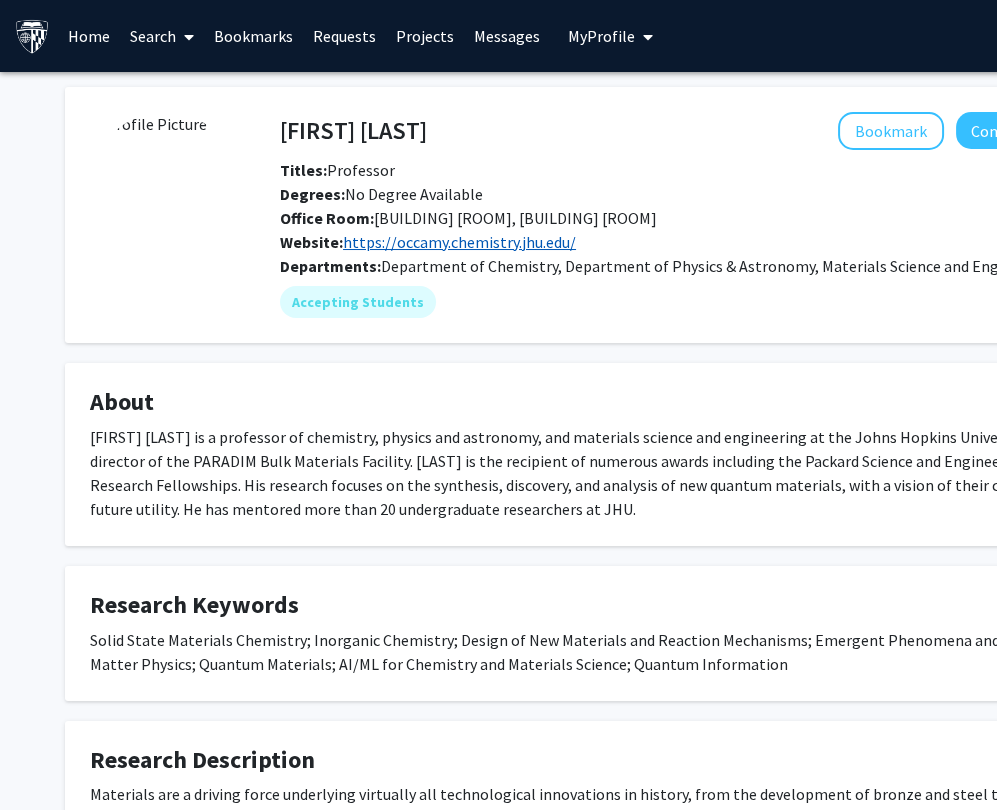 click on "https://occamy.chemistry.jhu.edu/" at bounding box center [459, 242] 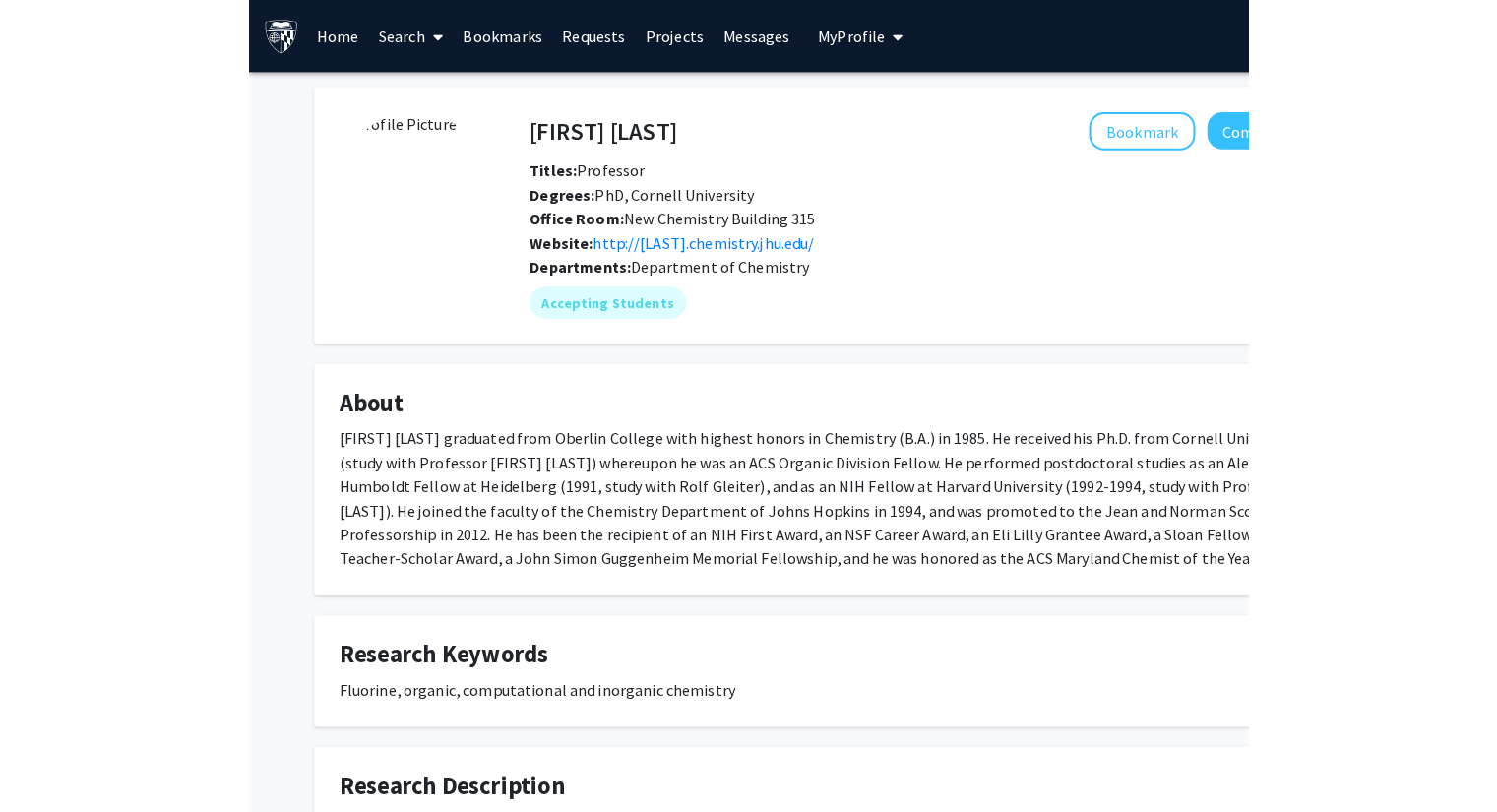 scroll, scrollTop: 0, scrollLeft: 0, axis: both 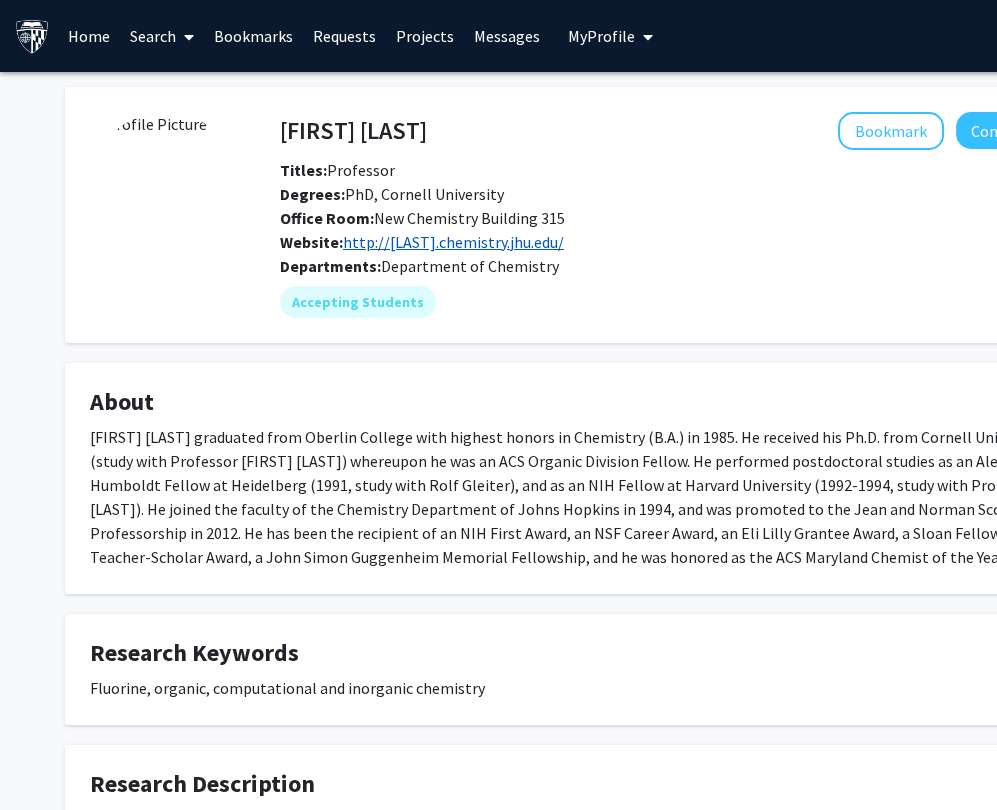 click on "http://[LAST].chemistry.jhu.edu/" at bounding box center [453, 242] 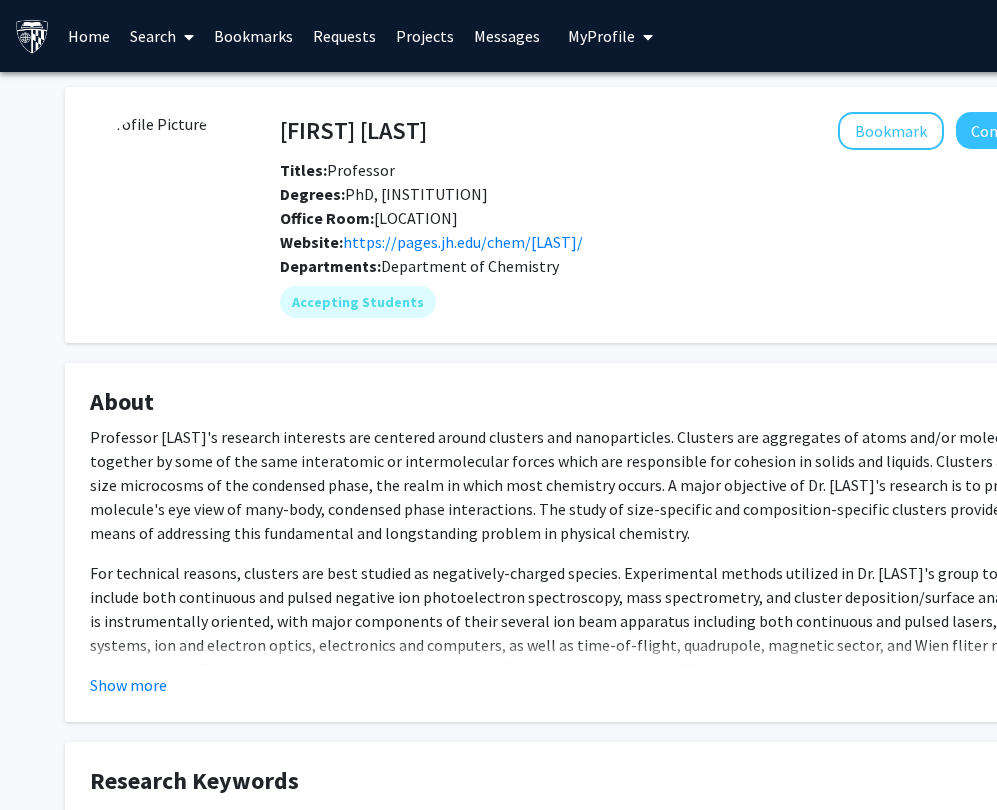 scroll, scrollTop: 0, scrollLeft: 0, axis: both 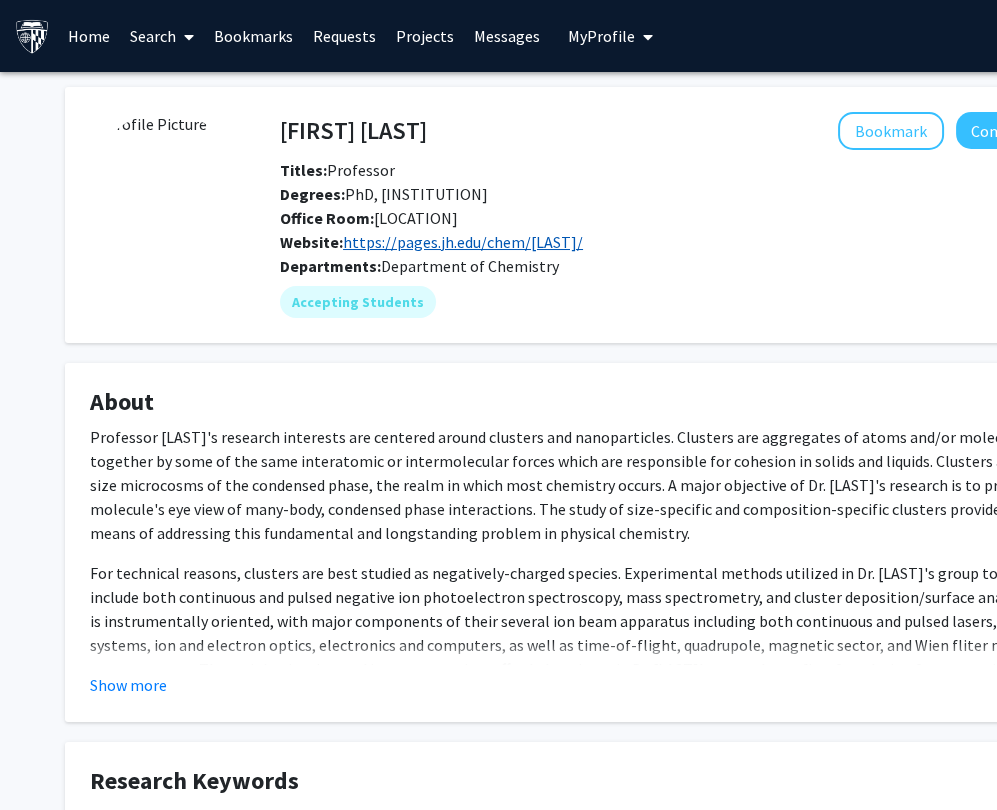click on "https://pages.jh.edu/chem/[LAST]/" at bounding box center [463, 242] 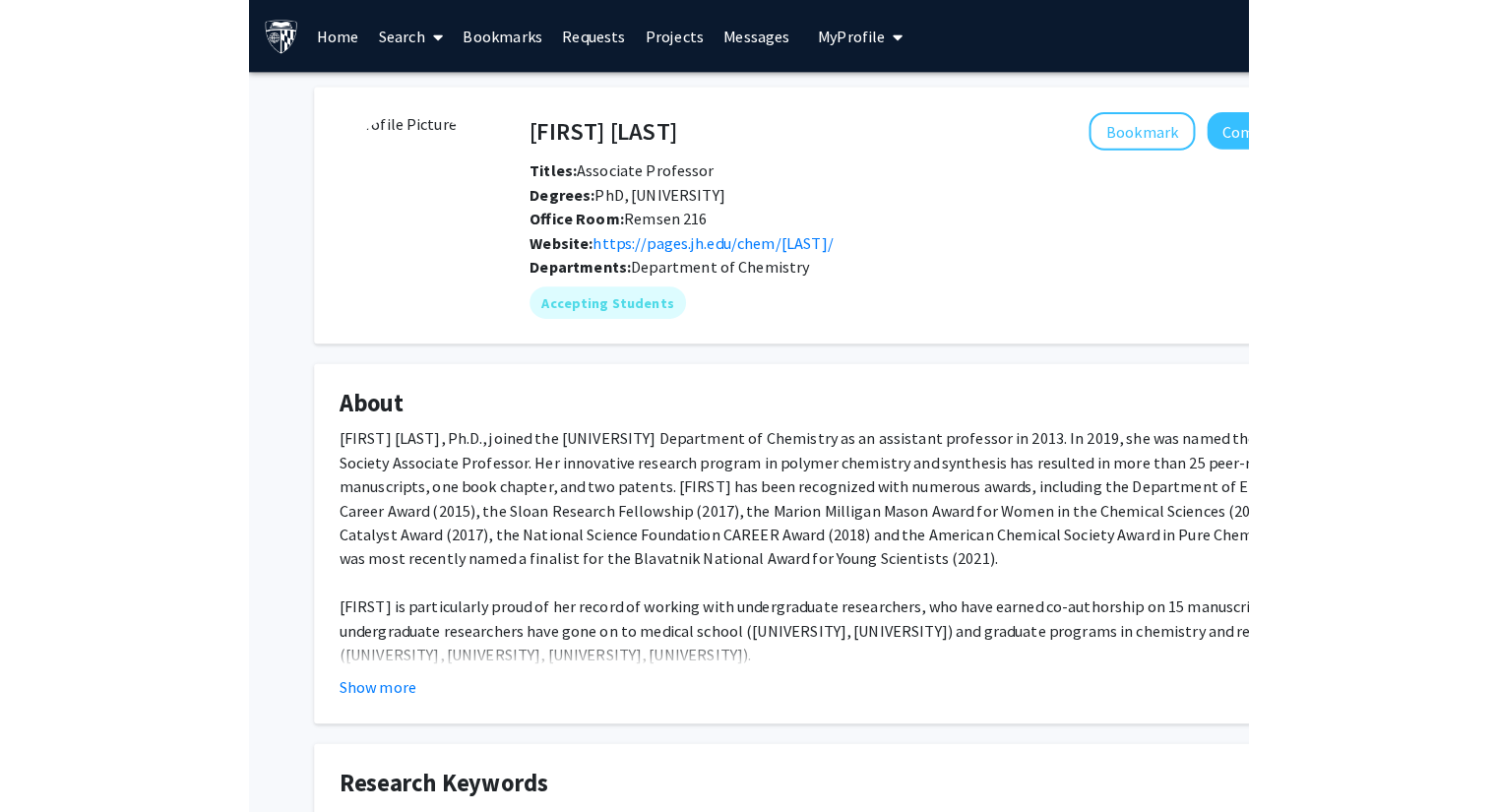 scroll, scrollTop: 0, scrollLeft: 0, axis: both 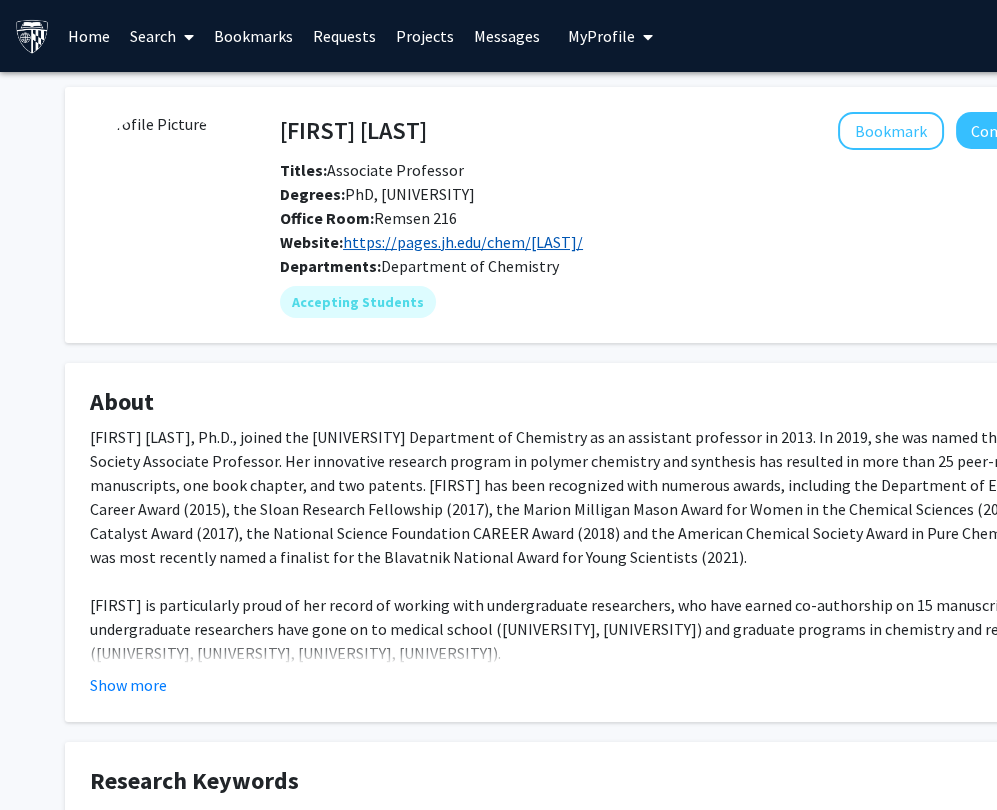 click on "https://pages.jh.edu/chem/[LAST]/" at bounding box center (463, 242) 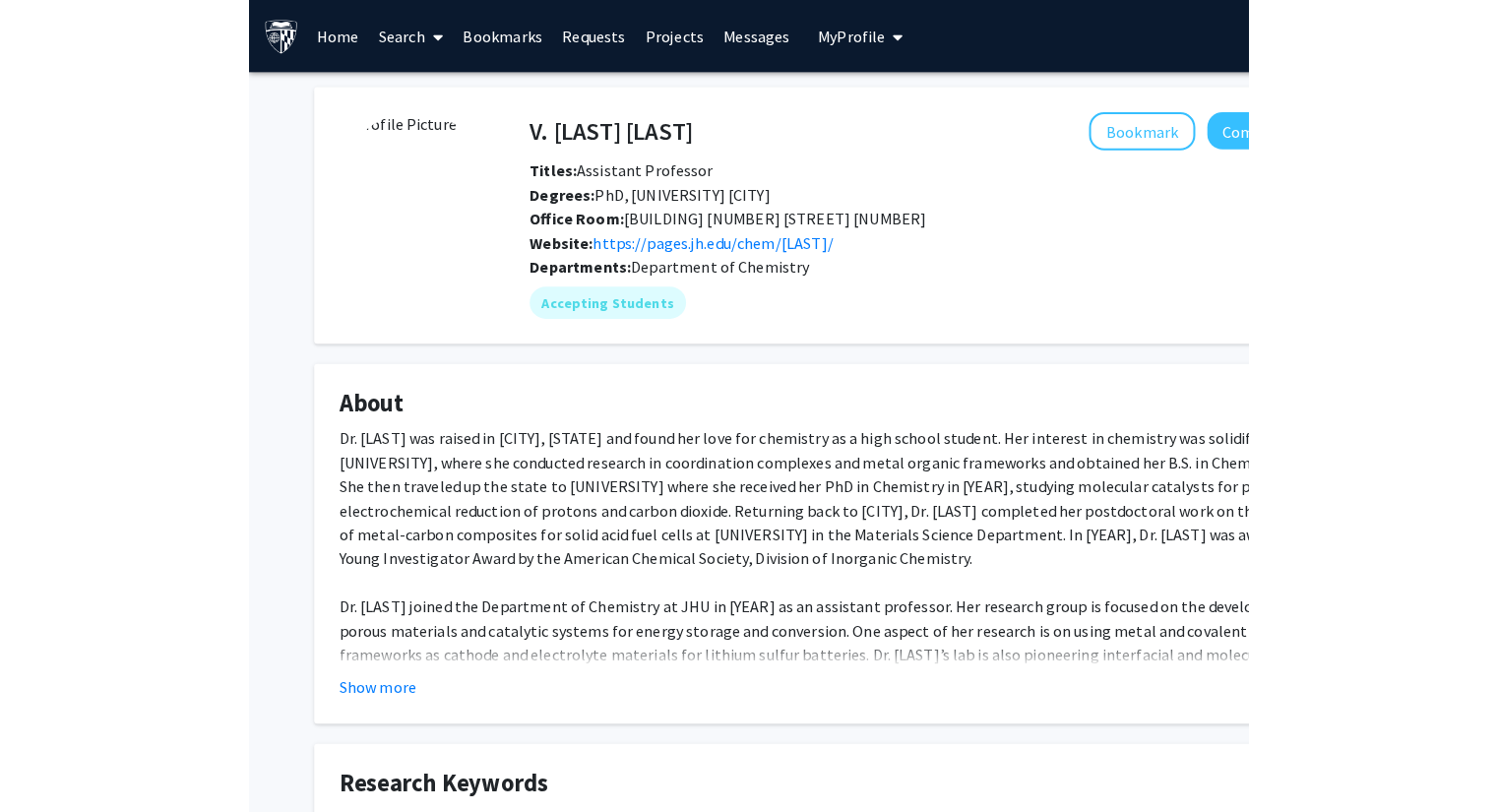 scroll, scrollTop: 0, scrollLeft: 0, axis: both 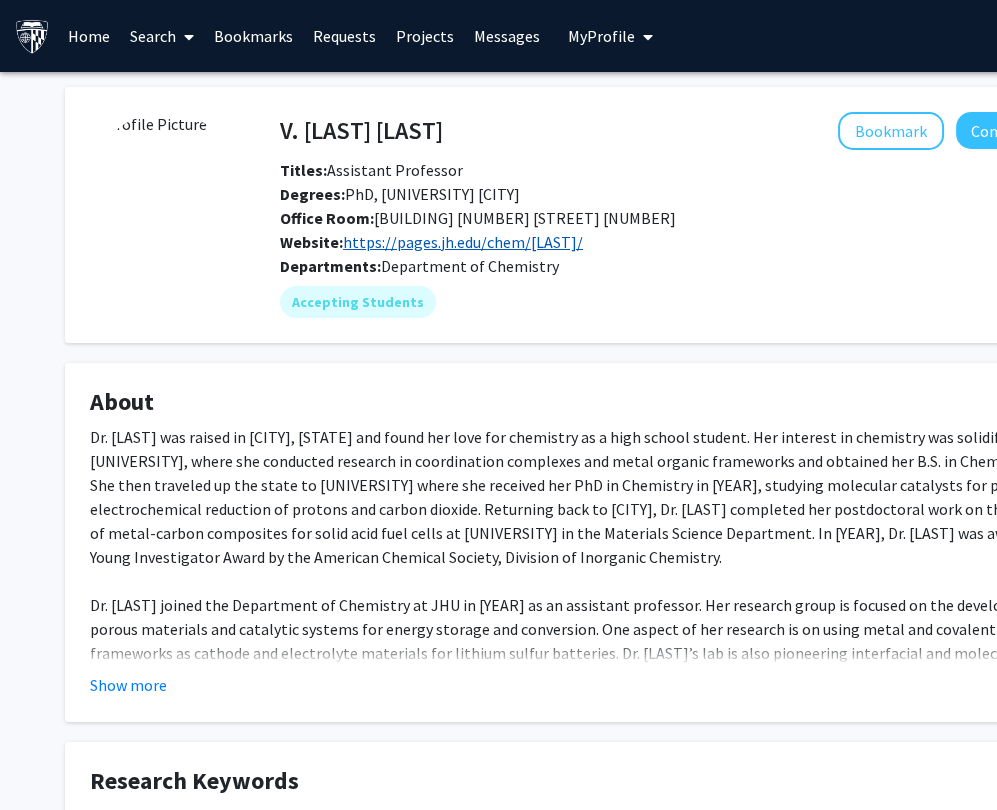 click on "https://pages.jh.edu/chem/[LAST]/" at bounding box center (463, 242) 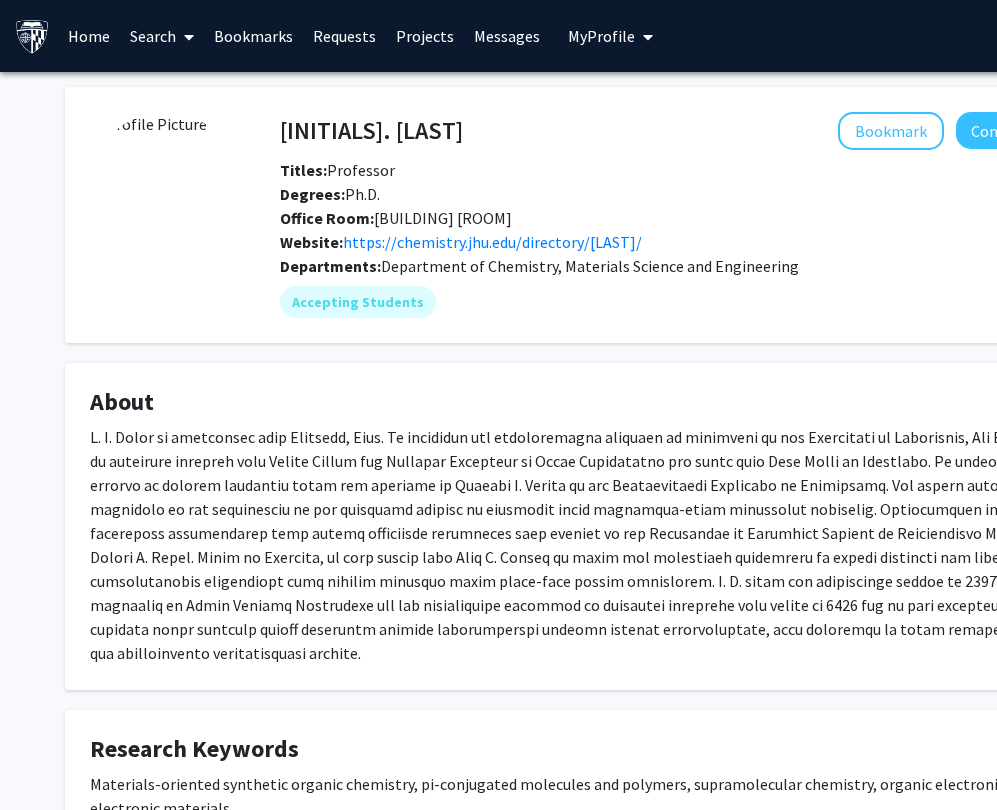 scroll, scrollTop: 0, scrollLeft: 0, axis: both 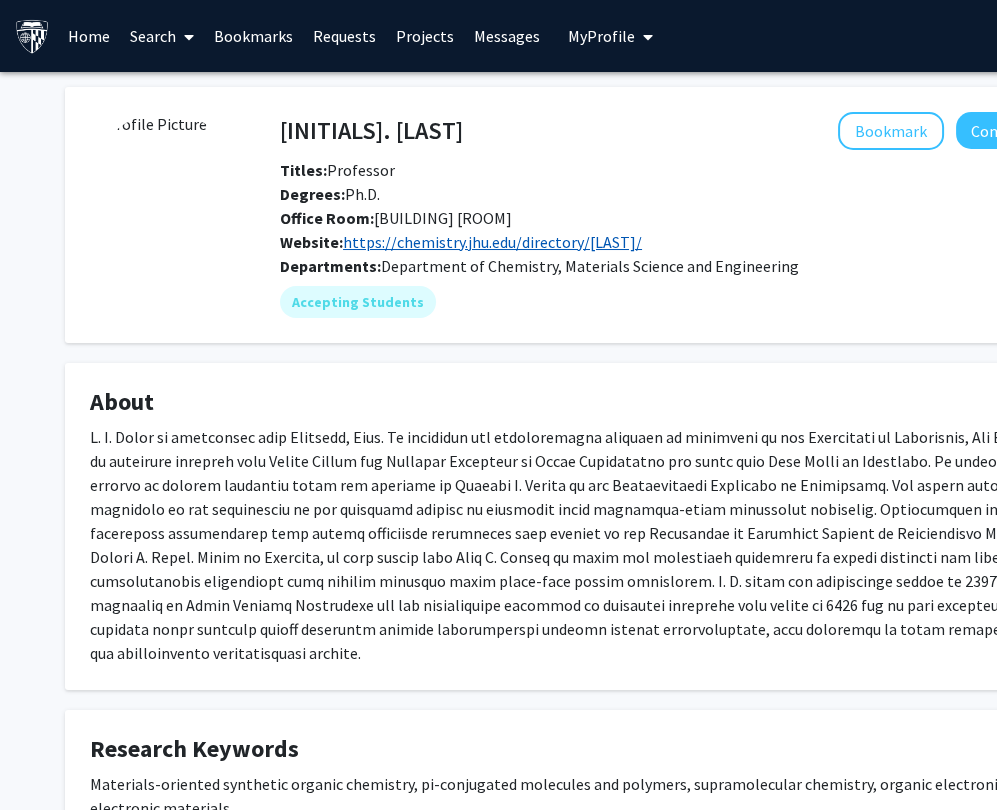 click on "https://chemistry.jhu.edu/directory/[LAST]/" at bounding box center (492, 242) 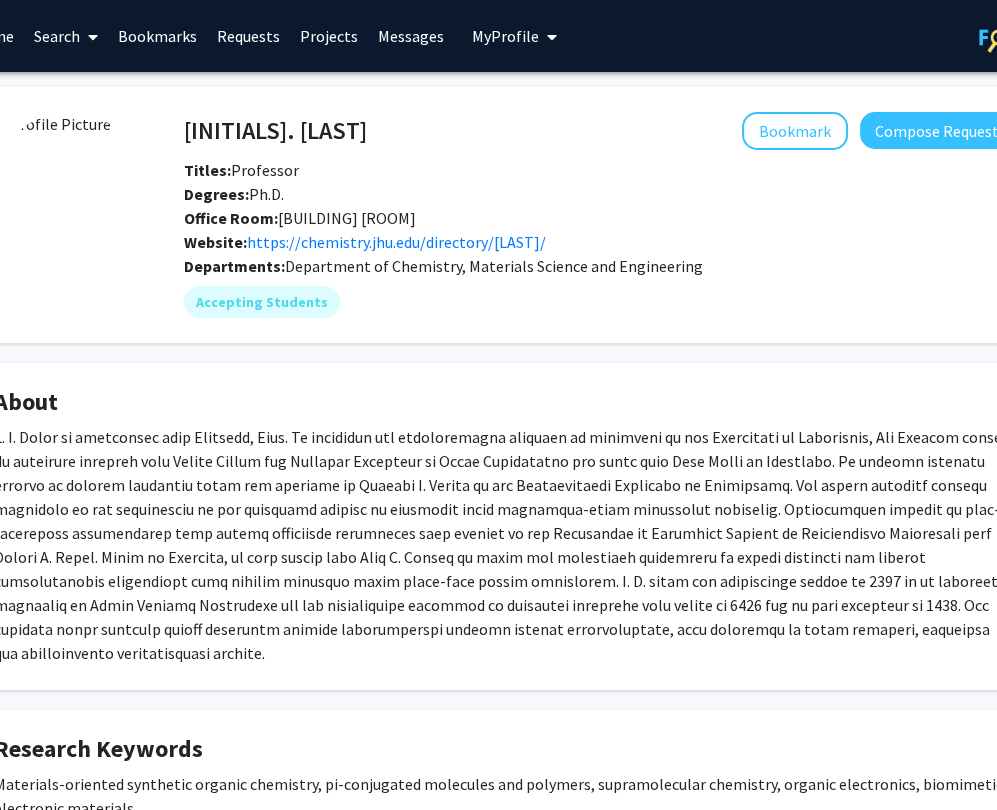 drag, startPoint x: 371, startPoint y: 336, endPoint x: 425, endPoint y: 343, distance: 54.451813 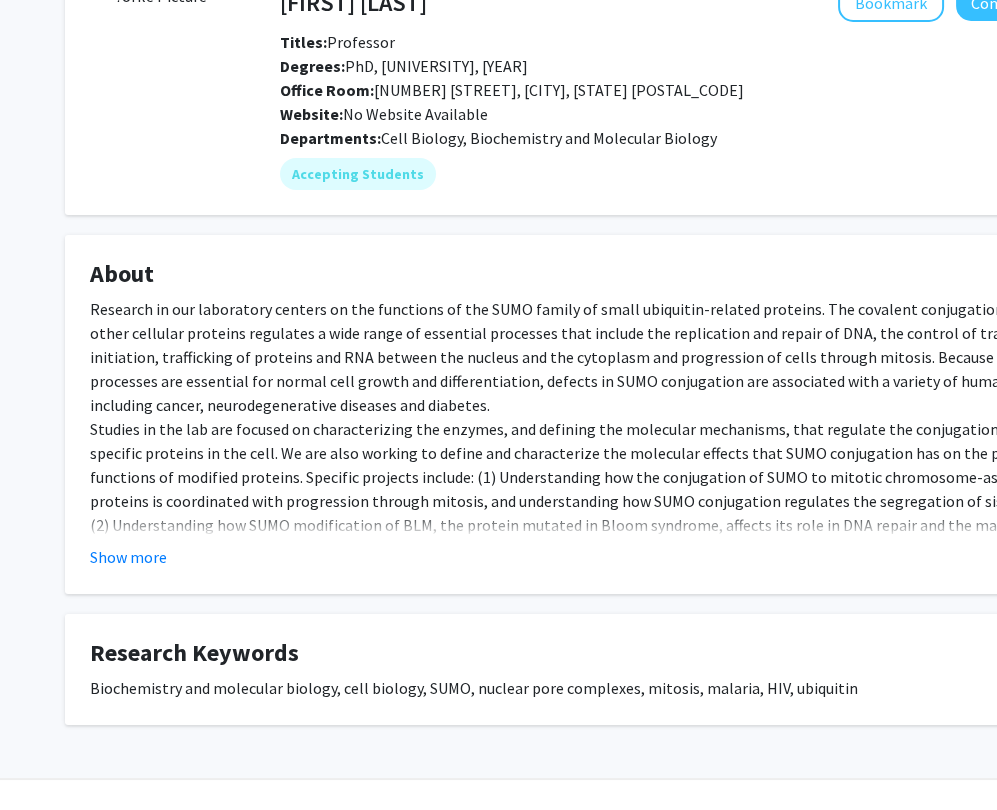 scroll, scrollTop: 167, scrollLeft: 0, axis: vertical 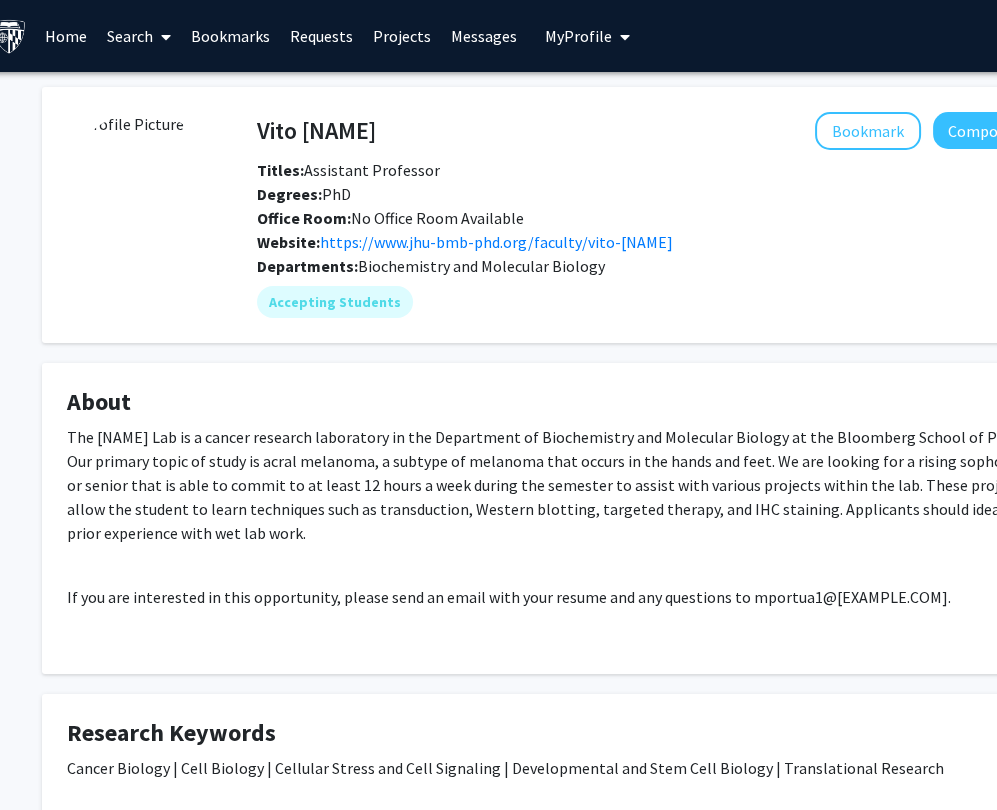 drag, startPoint x: 404, startPoint y: 447, endPoint x: 247, endPoint y: 369, distance: 175.3083 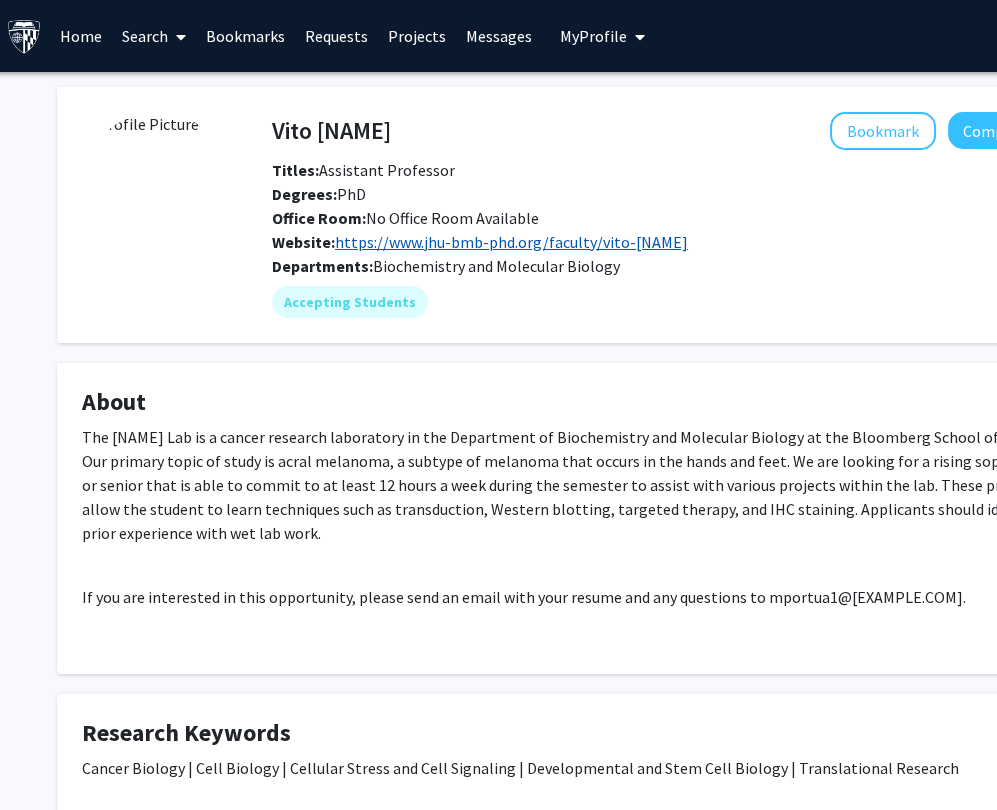 drag, startPoint x: 430, startPoint y: 245, endPoint x: 416, endPoint y: 241, distance: 14.56022 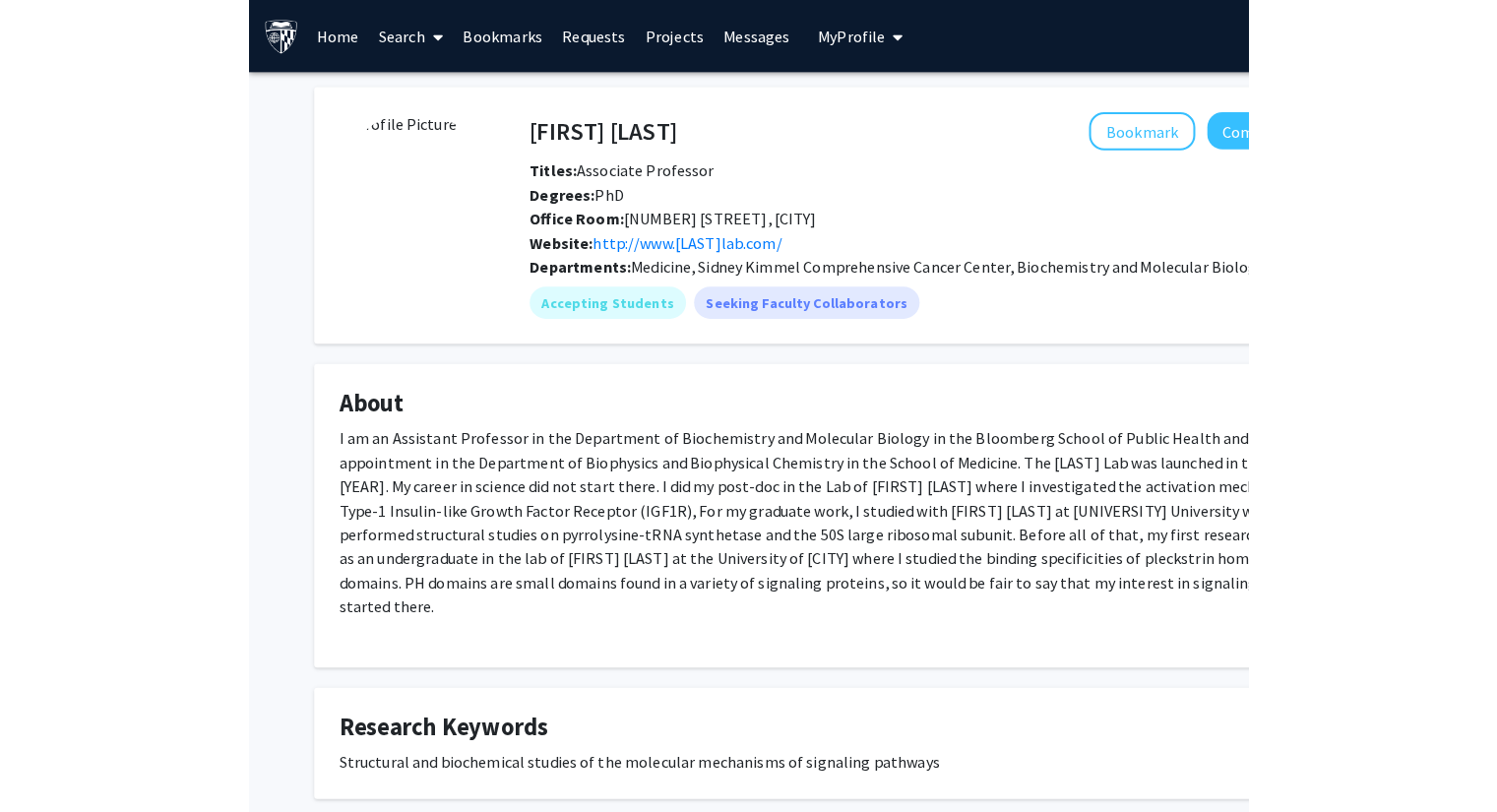 scroll, scrollTop: 0, scrollLeft: 0, axis: both 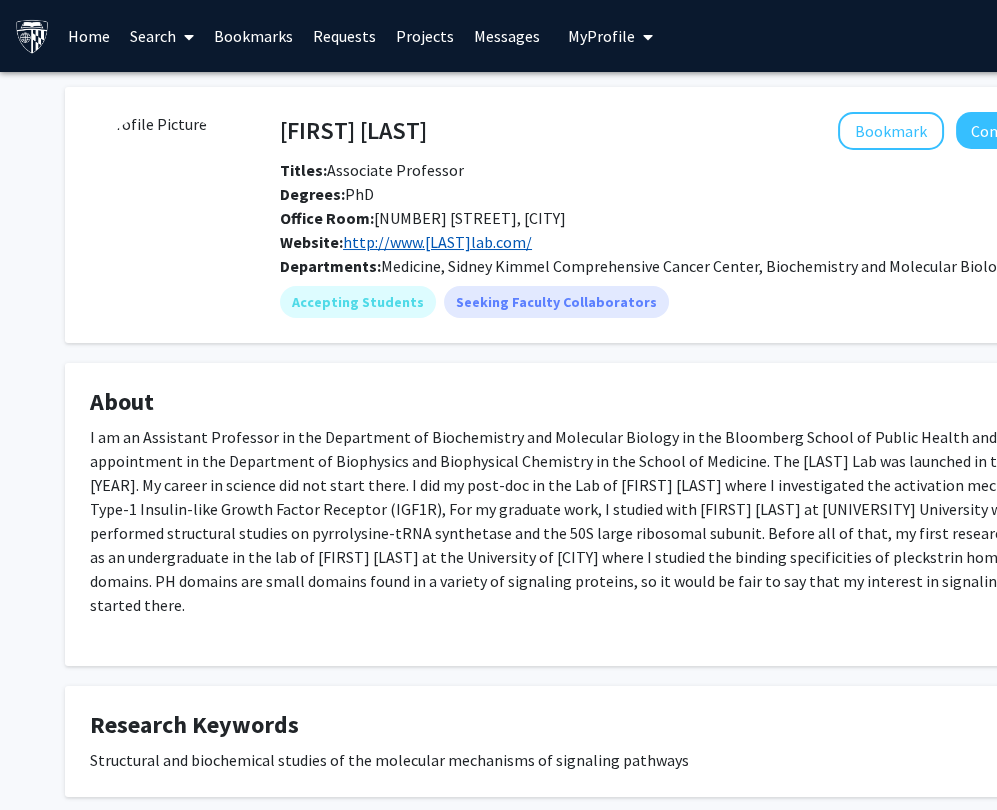 click on "http://www.kavranlab.com/" at bounding box center [437, 242] 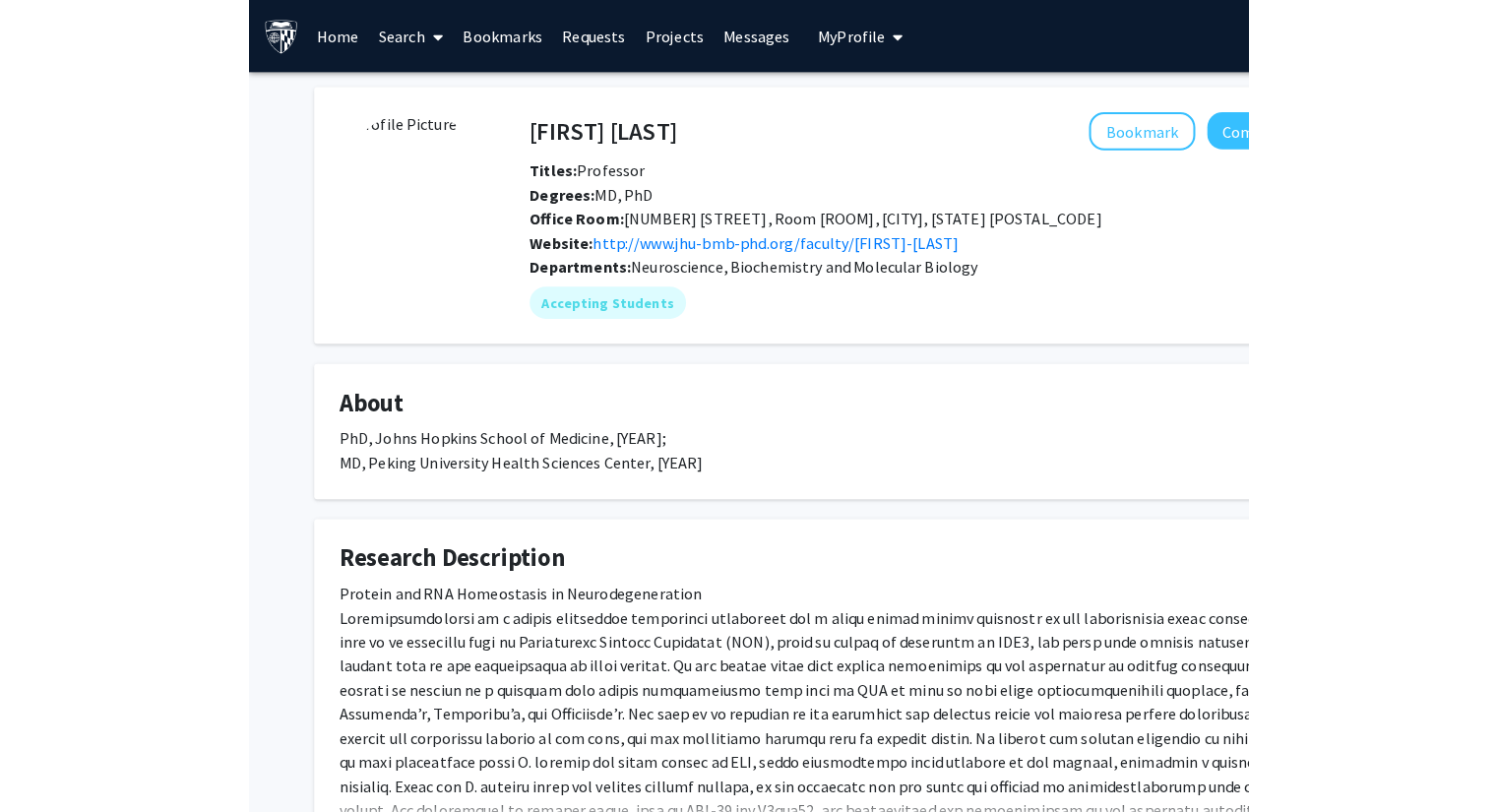 scroll, scrollTop: 0, scrollLeft: 0, axis: both 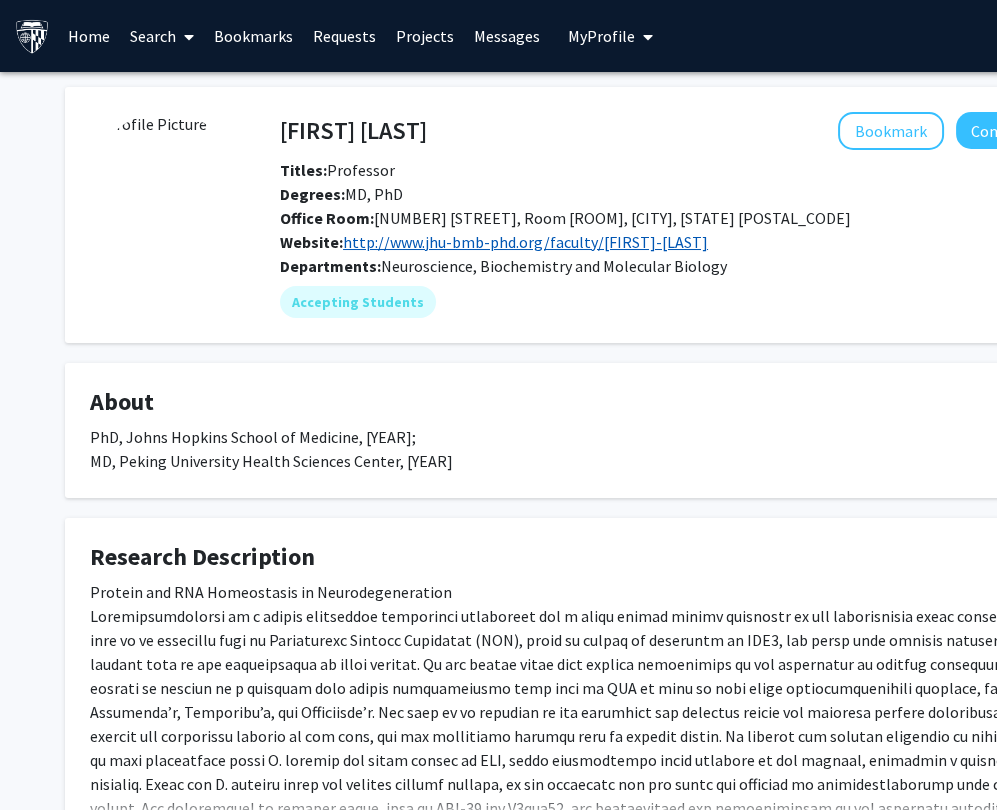 click on "http://www.jhu-bmb-phd.org/faculty/[FIRST]-[LAST]" at bounding box center (525, 242) 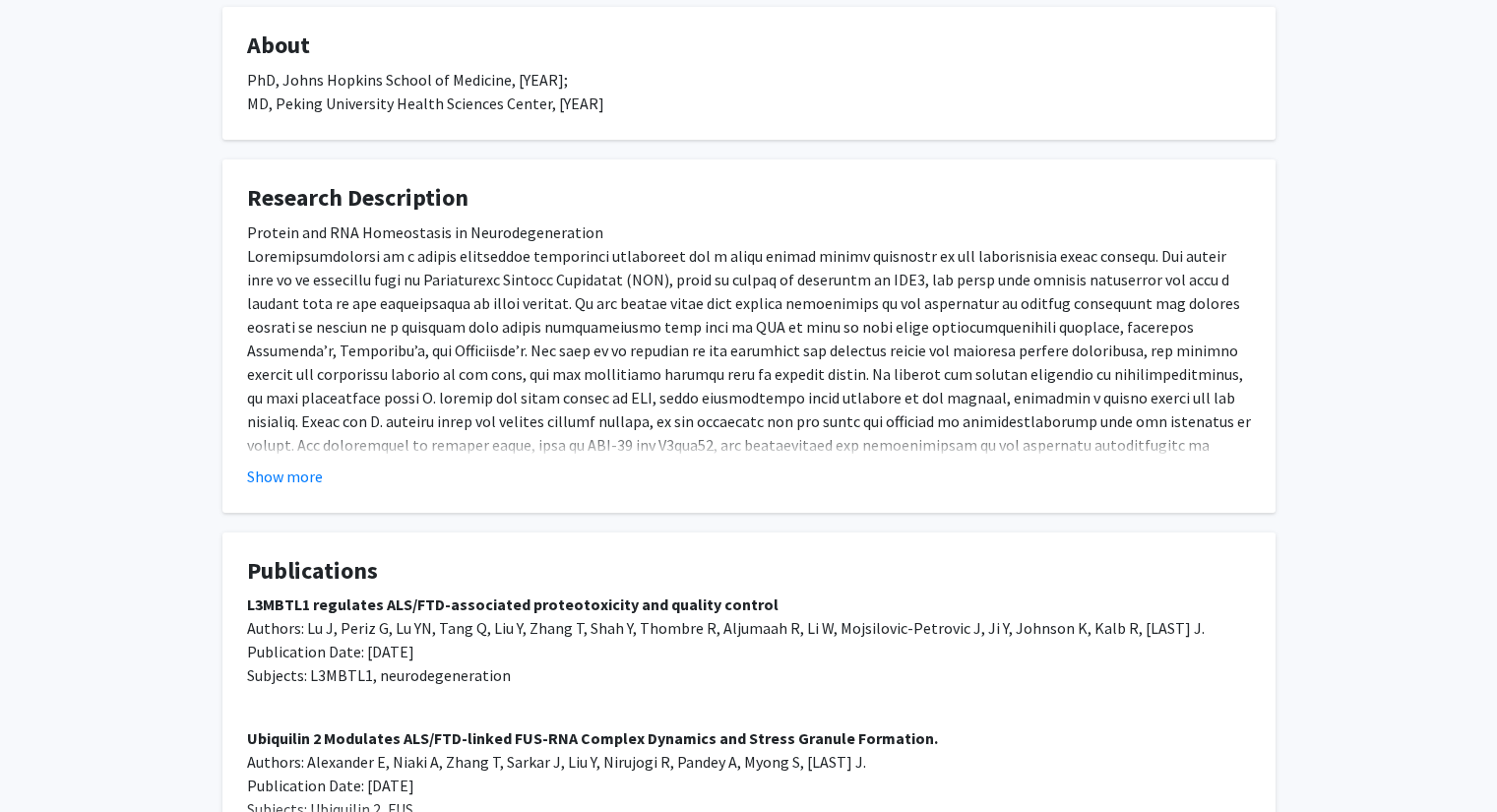 scroll, scrollTop: 394, scrollLeft: 0, axis: vertical 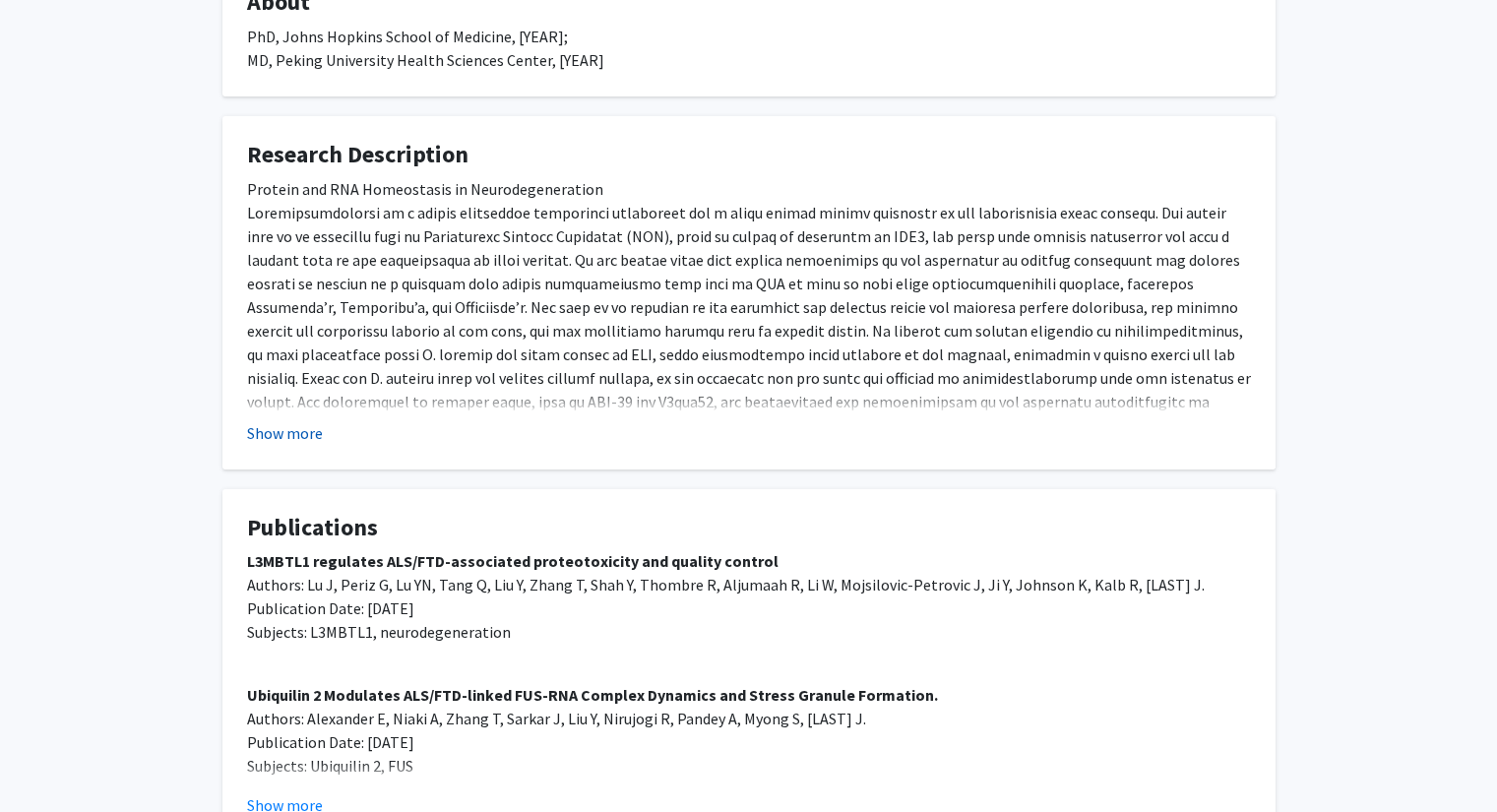 click on "Show more" at bounding box center (284, 433) 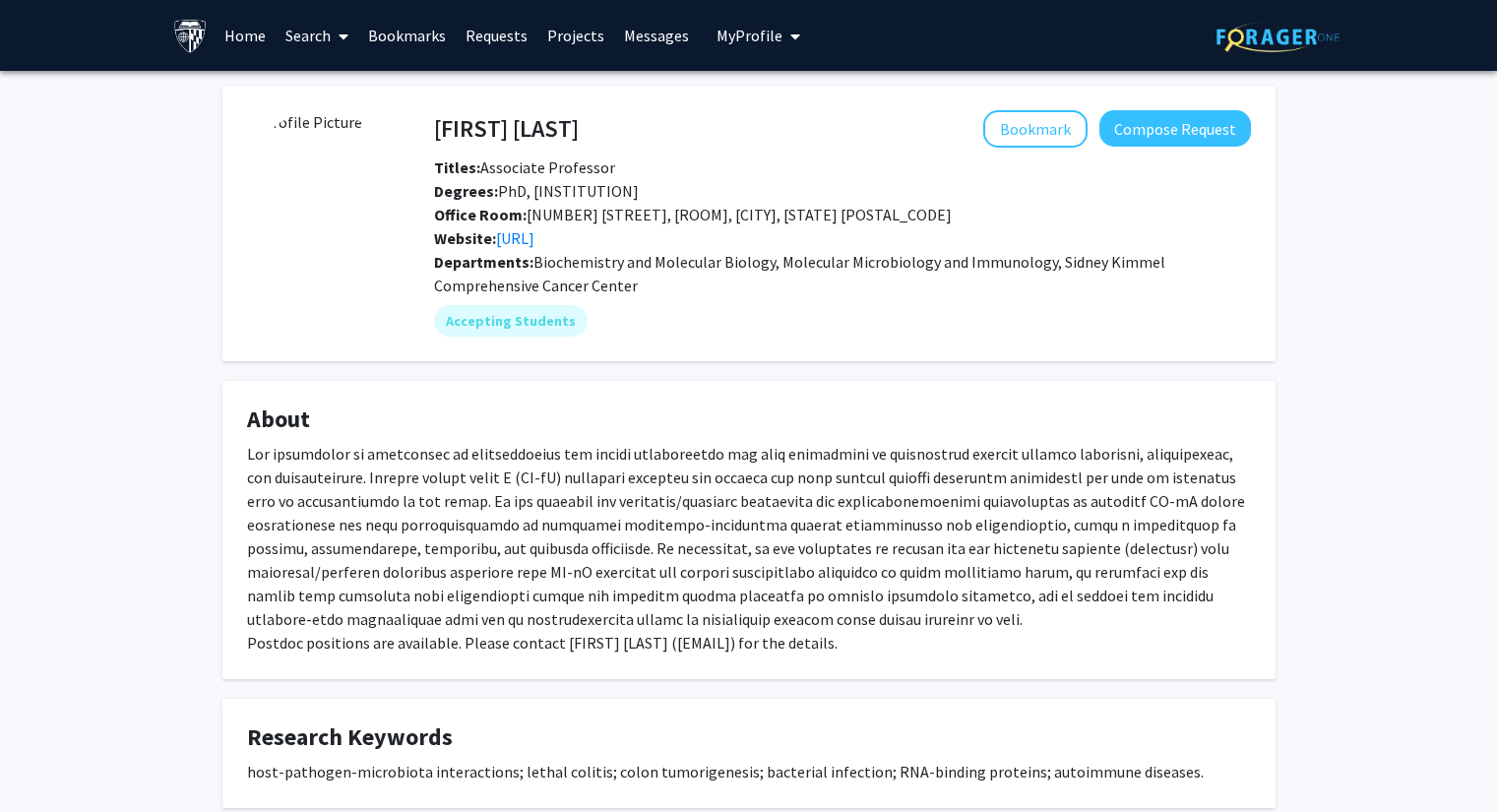 scroll, scrollTop: 0, scrollLeft: 0, axis: both 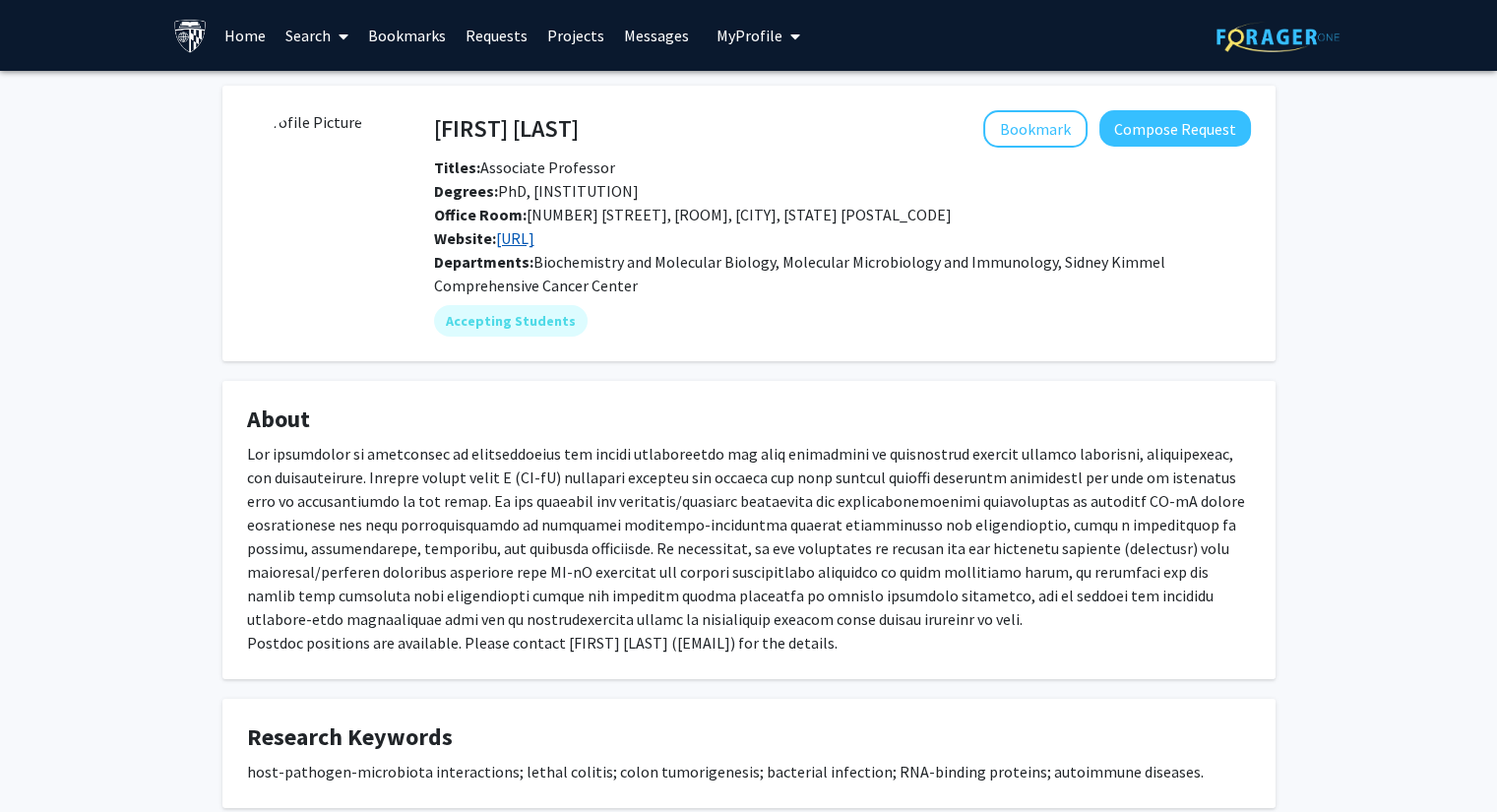 click on "[URL]" at bounding box center [515, 238] 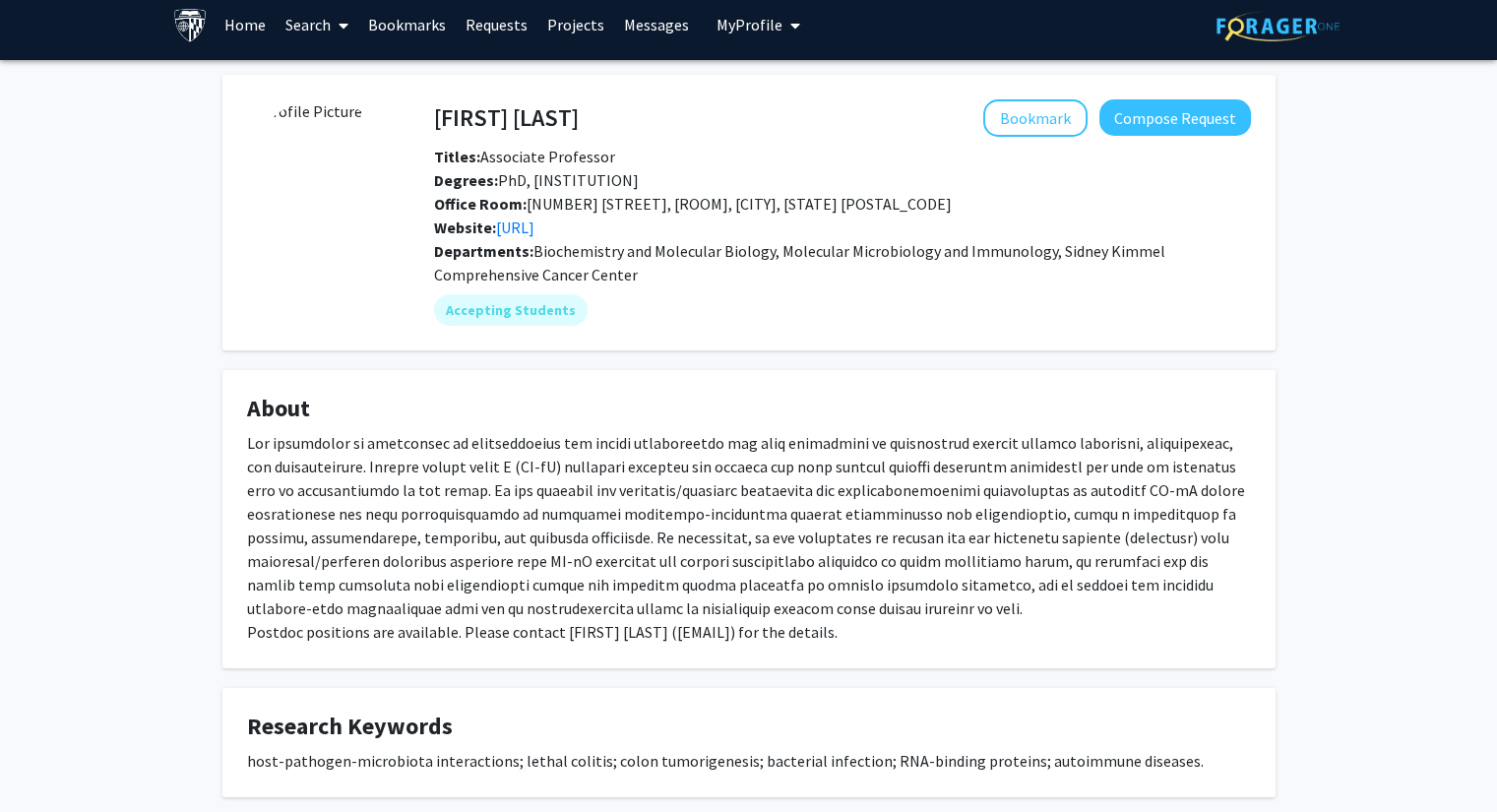 scroll, scrollTop: 0, scrollLeft: 0, axis: both 